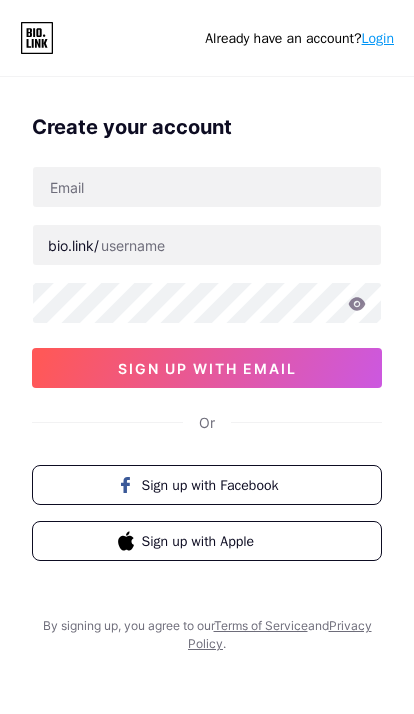 scroll, scrollTop: 0, scrollLeft: 0, axis: both 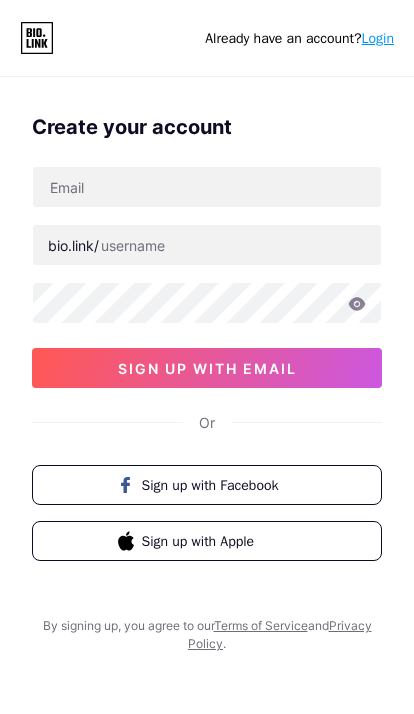 click on "sign up with email" at bounding box center (207, 368) 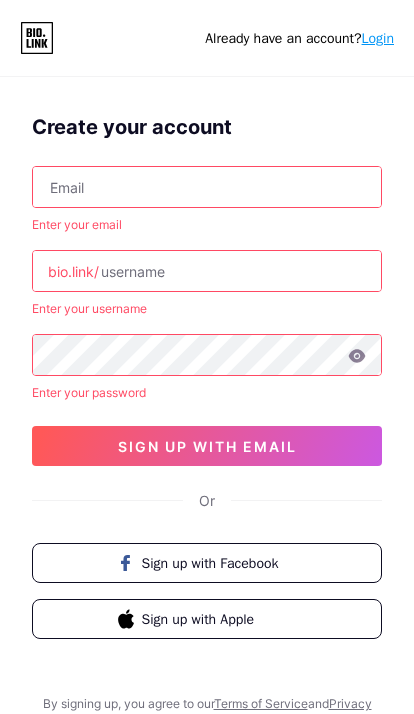 click on "sign up with email" at bounding box center (207, 446) 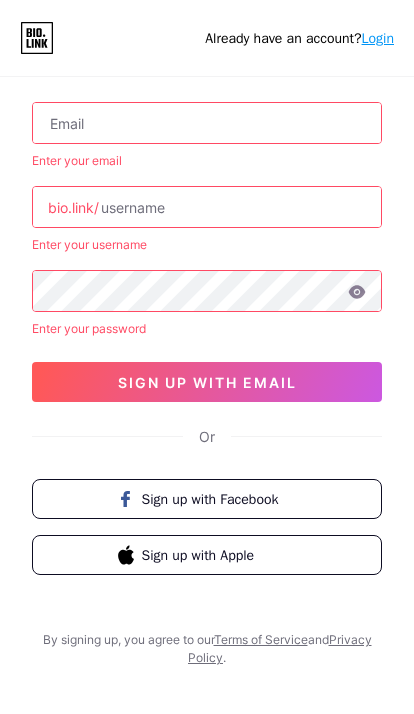 scroll, scrollTop: 77, scrollLeft: 0, axis: vertical 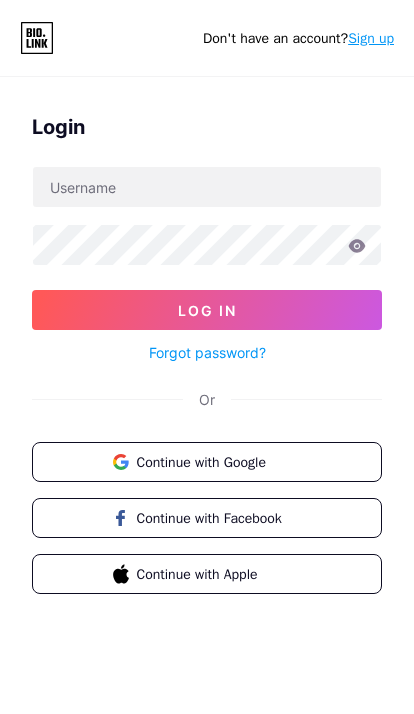 click on "Continue with Google" at bounding box center [207, 462] 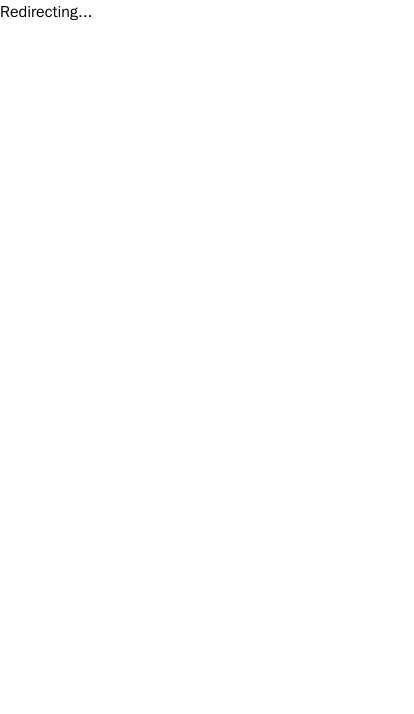 scroll, scrollTop: 0, scrollLeft: 0, axis: both 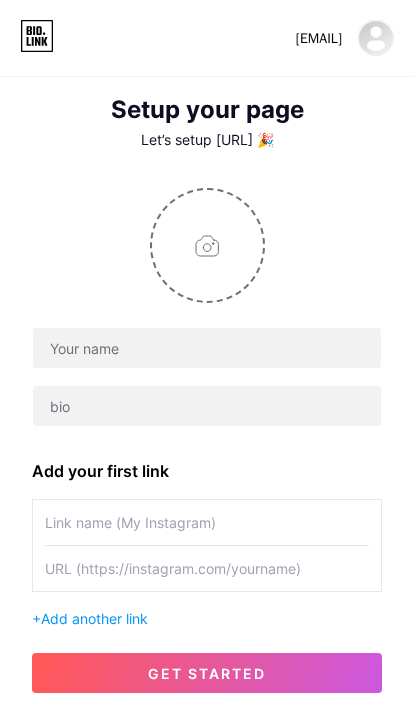 click at bounding box center (207, 245) 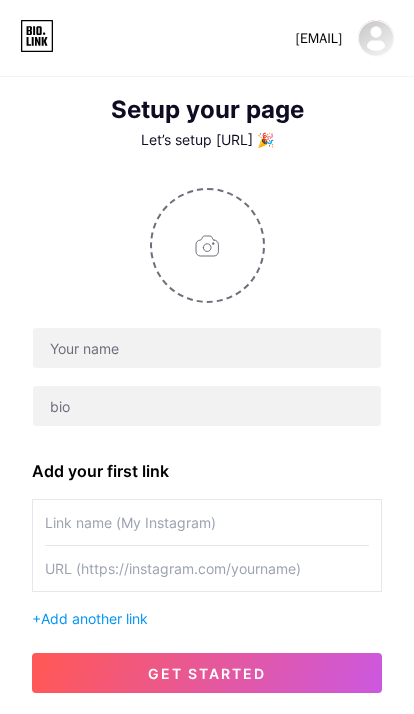 type on "C:\fakepath\IMG_9584.jpeg" 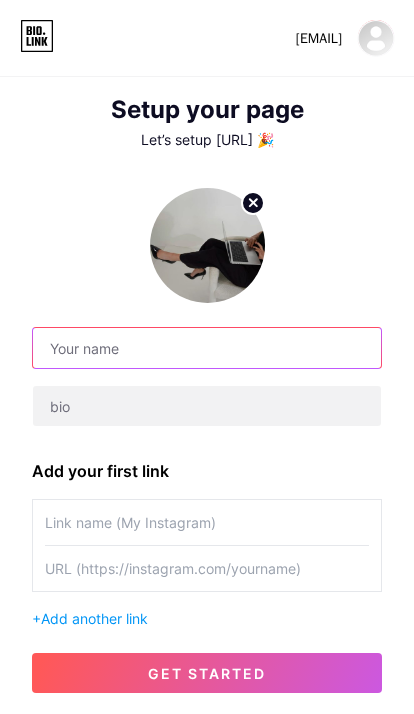 click at bounding box center [207, 348] 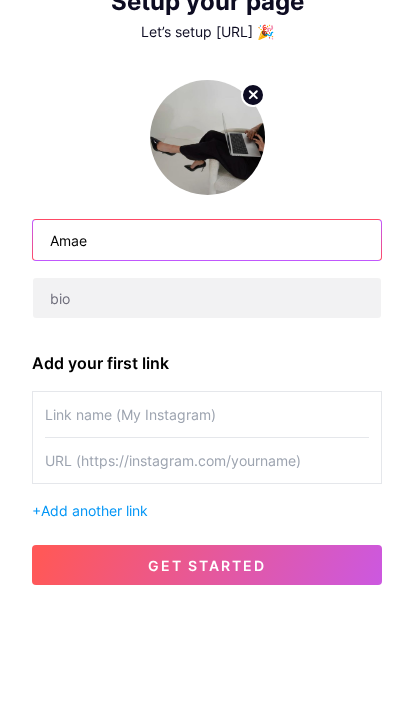 type on "Amae" 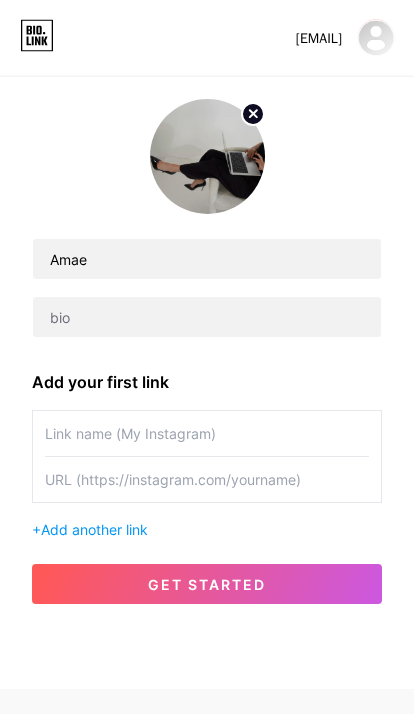 scroll, scrollTop: 93, scrollLeft: 0, axis: vertical 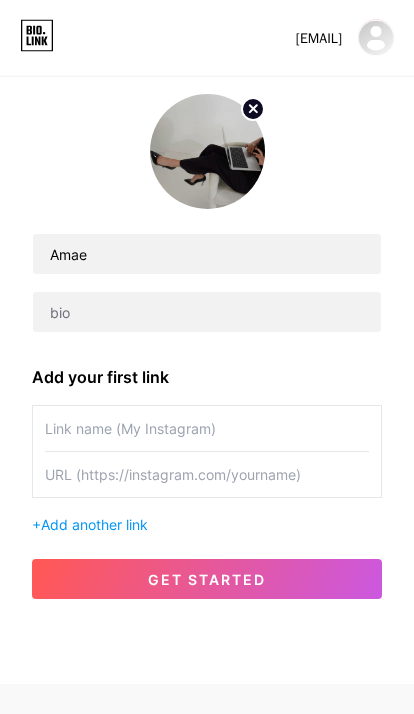 click on "get started" at bounding box center (207, 580) 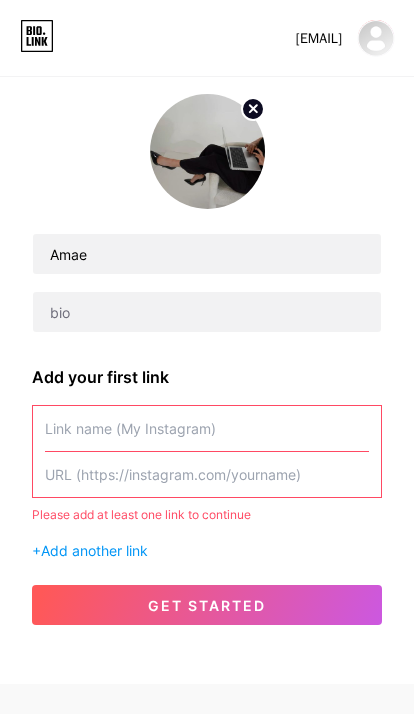 click at bounding box center (207, 474) 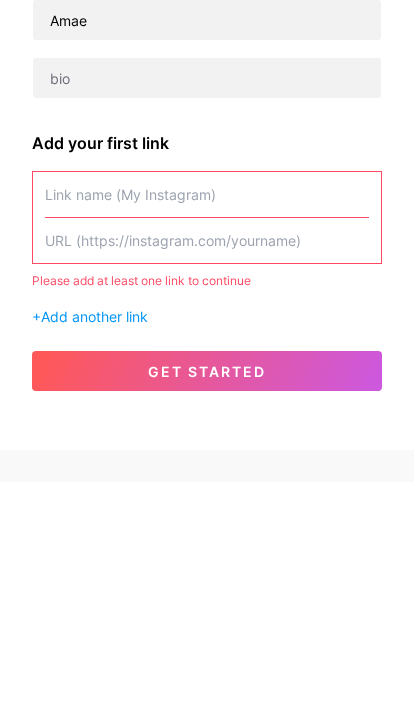 click at bounding box center [207, 427] 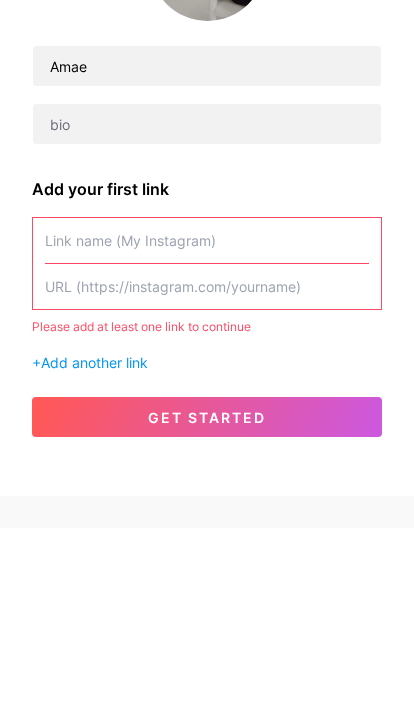 click on "Add another link" at bounding box center [94, 549] 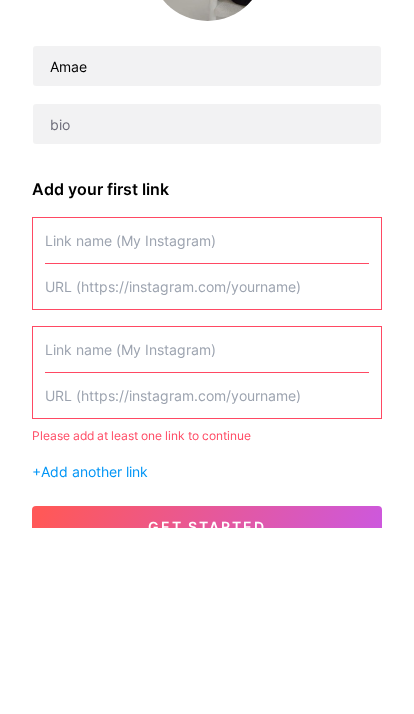 scroll, scrollTop: 144, scrollLeft: 0, axis: vertical 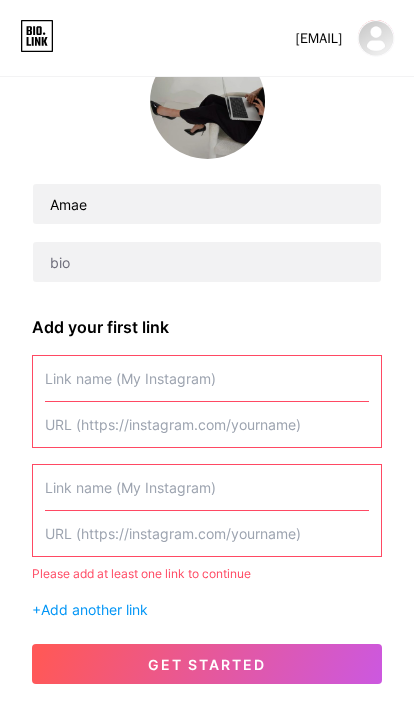click on "Add another link" at bounding box center [94, 609] 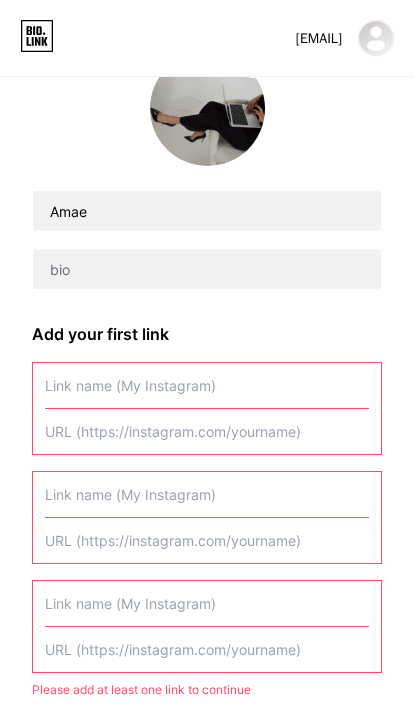 scroll, scrollTop: 129, scrollLeft: 0, axis: vertical 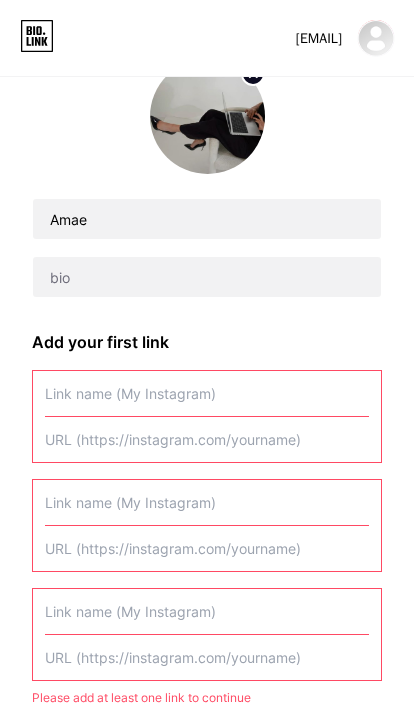 click at bounding box center [207, 393] 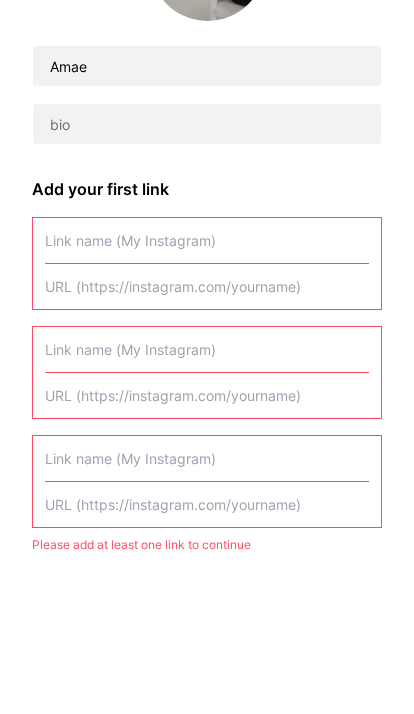 type on "_" 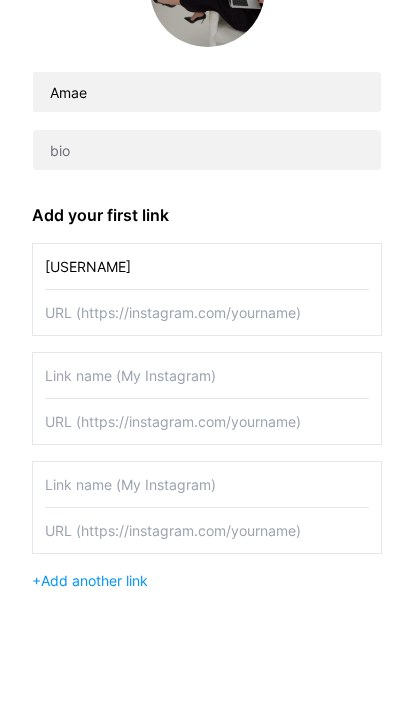 scroll, scrollTop: 147, scrollLeft: 0, axis: vertical 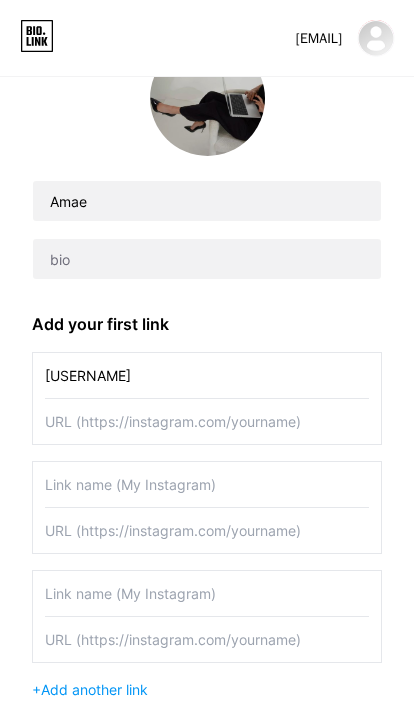 click on "[USERNAME]" at bounding box center [207, 375] 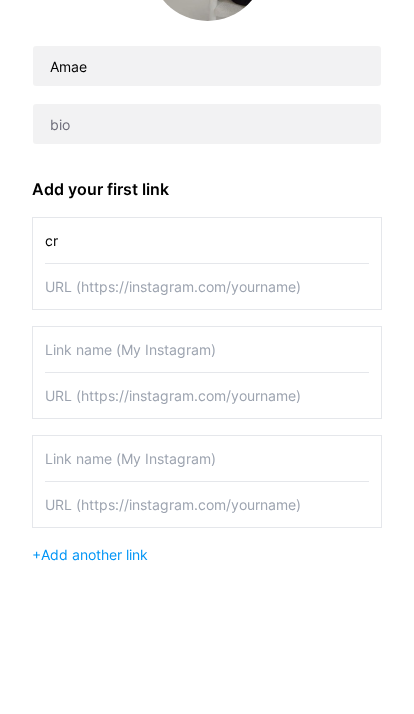 type on "c" 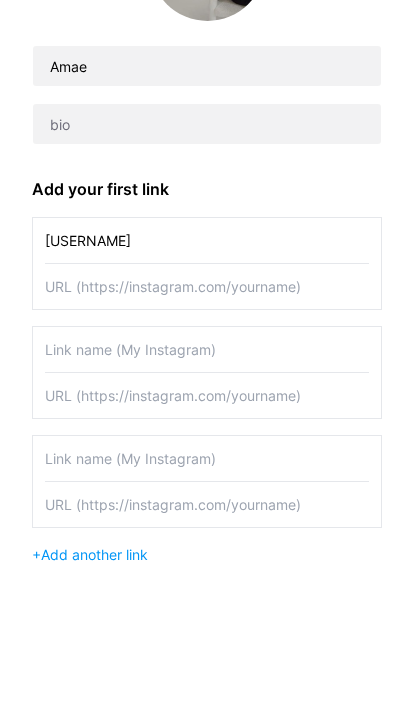 scroll, scrollTop: 229, scrollLeft: 0, axis: vertical 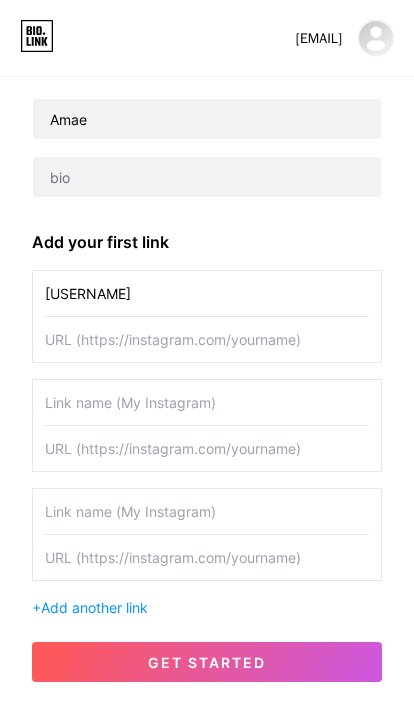 type on "[USERNAME]" 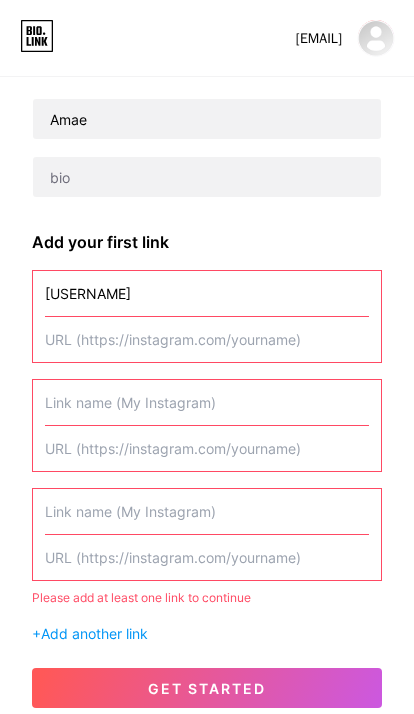 click at bounding box center [207, 339] 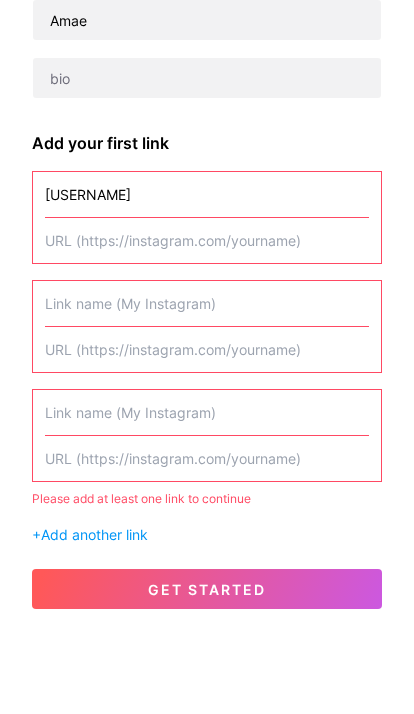 scroll, scrollTop: 255, scrollLeft: 0, axis: vertical 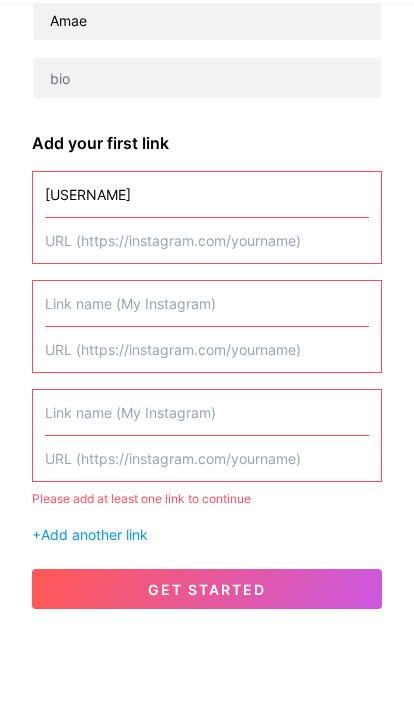 click at bounding box center [207, 313] 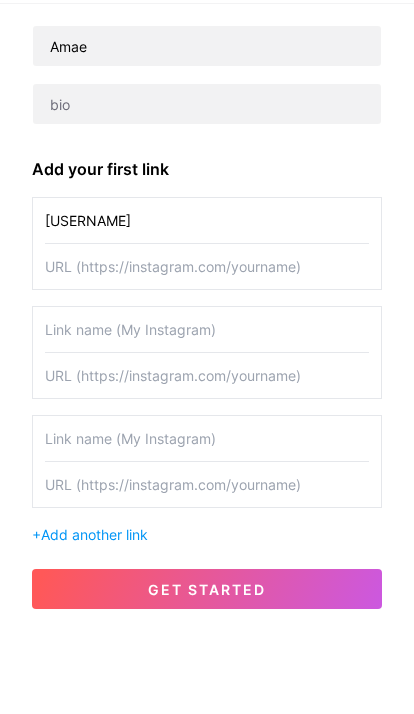 type on "https://s.lazada.com.ph/s.GaSgo?cc" 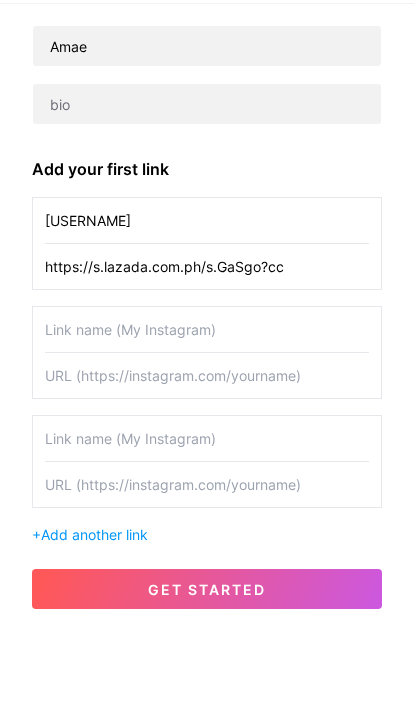 scroll, scrollTop: 229, scrollLeft: 0, axis: vertical 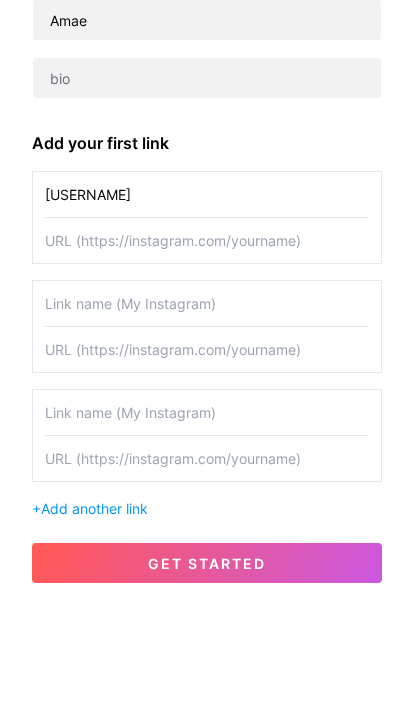 click at bounding box center (207, 339) 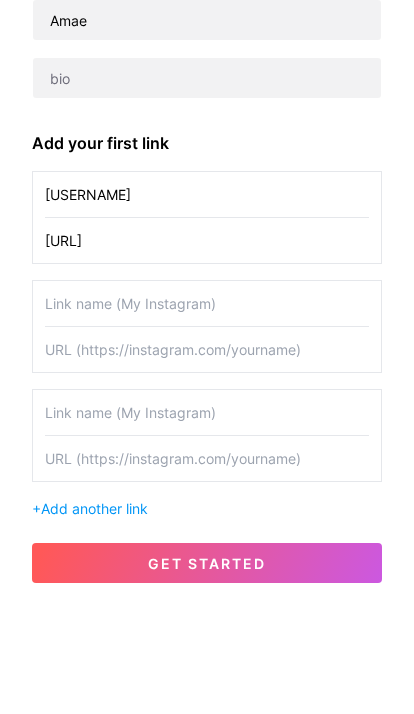 type on "[URL]" 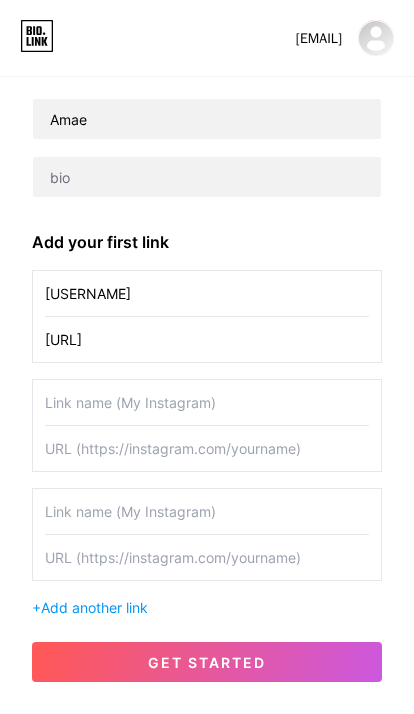 click on "get started" at bounding box center [207, 662] 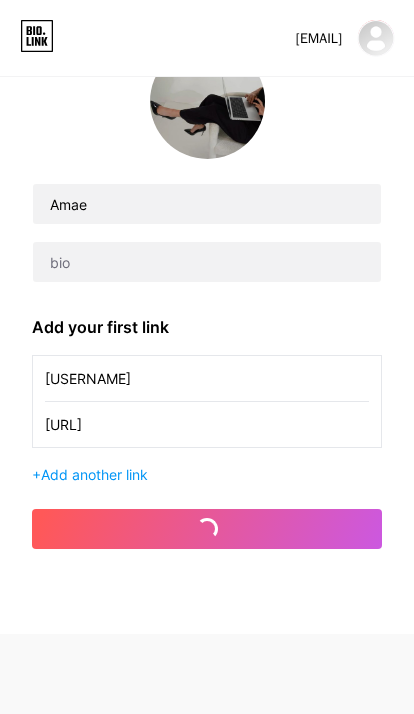 scroll, scrollTop: 226, scrollLeft: 0, axis: vertical 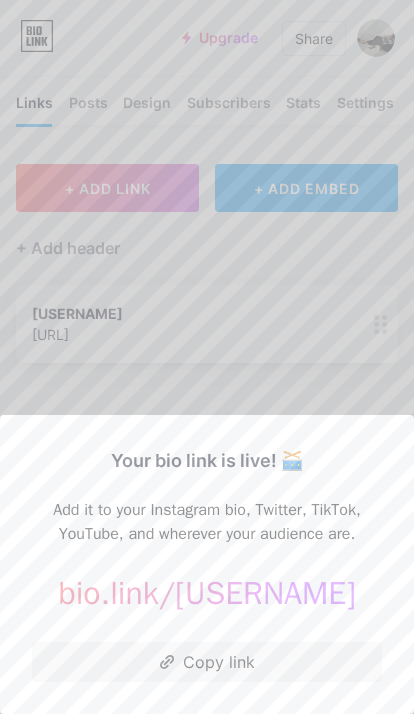 click at bounding box center (207, 357) 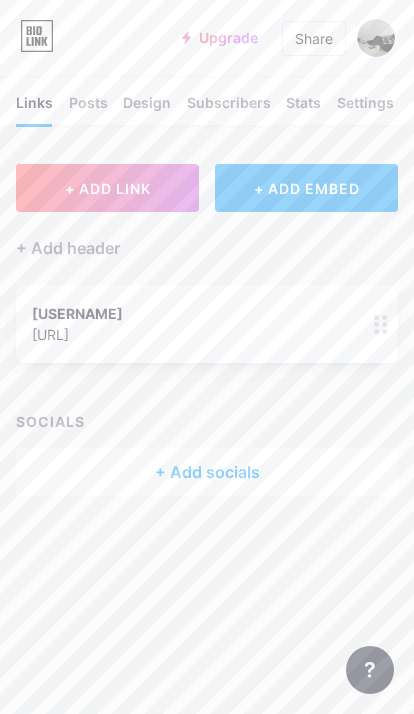 scroll, scrollTop: 0, scrollLeft: 0, axis: both 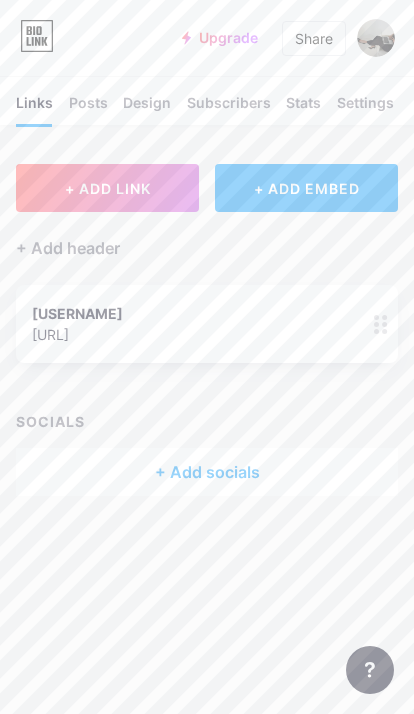 click on "Posts" at bounding box center (88, 108) 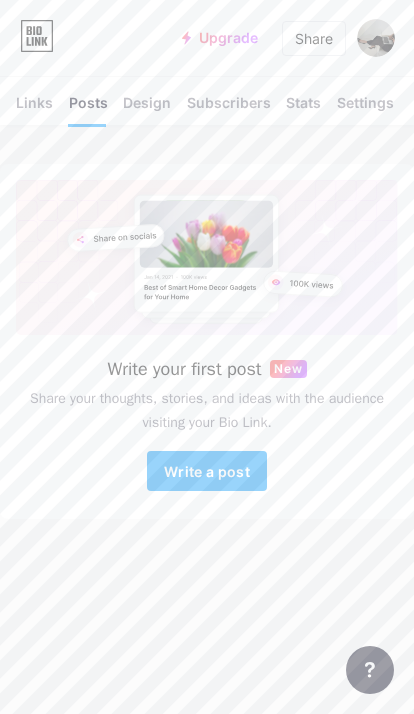 click on "Design" at bounding box center [147, 108] 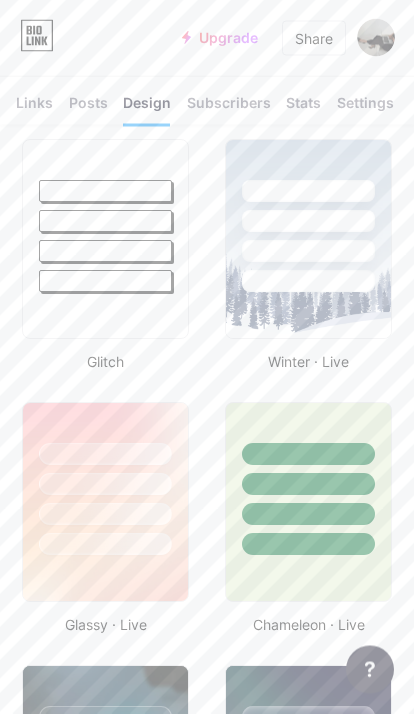 scroll, scrollTop: 975, scrollLeft: 0, axis: vertical 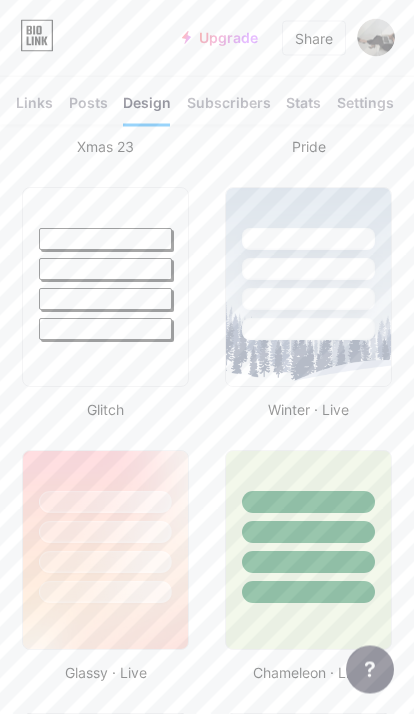 click on "Settings" at bounding box center (365, 108) 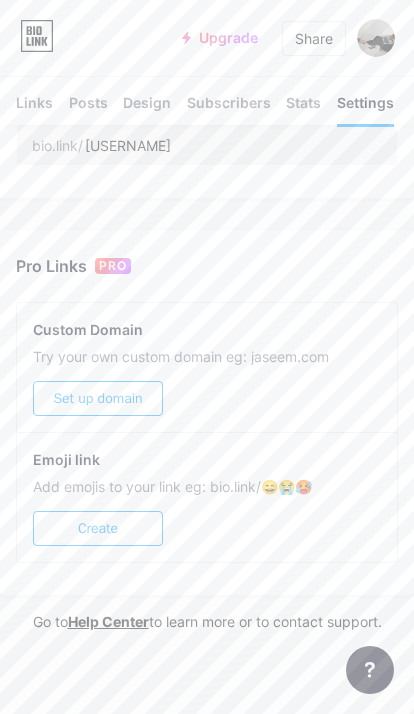 scroll, scrollTop: 786, scrollLeft: 0, axis: vertical 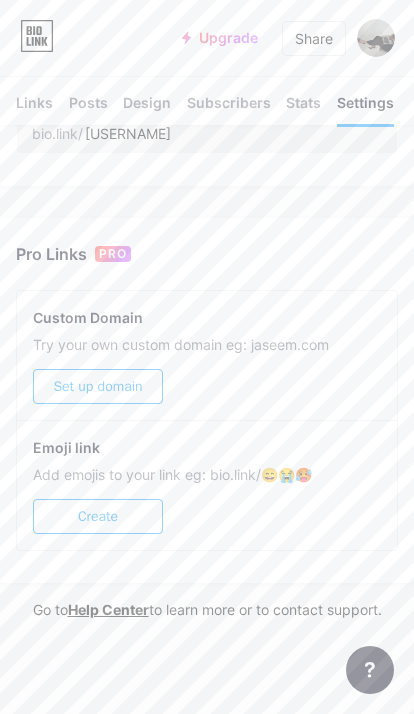 click on "Help Center" at bounding box center [108, 609] 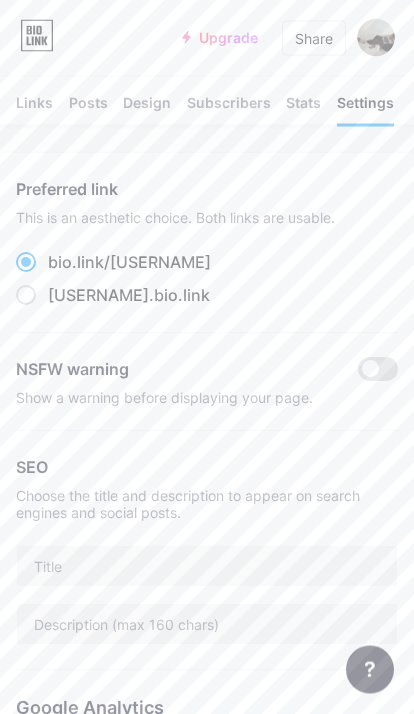 scroll, scrollTop: 0, scrollLeft: 0, axis: both 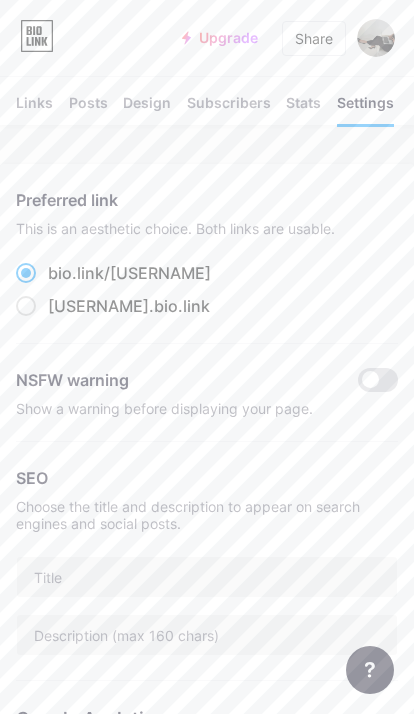 click at bounding box center (378, 380) 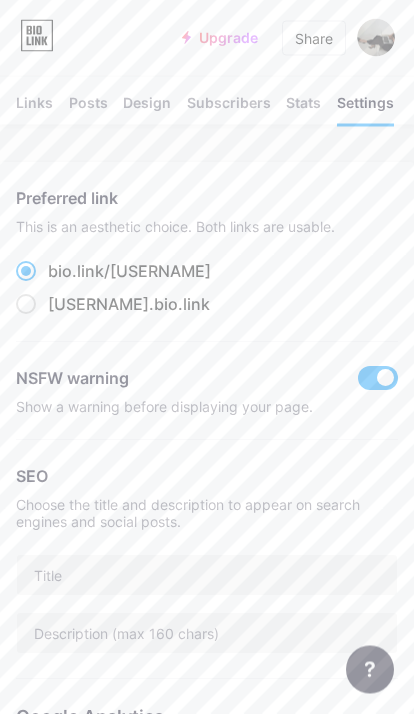 scroll, scrollTop: 0, scrollLeft: 0, axis: both 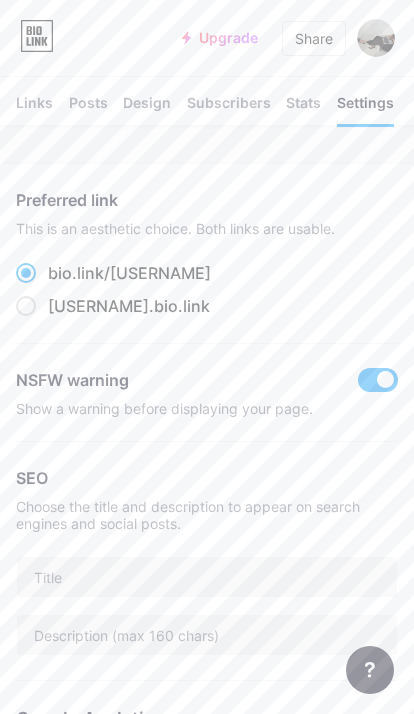 click on "Stats" at bounding box center (303, 108) 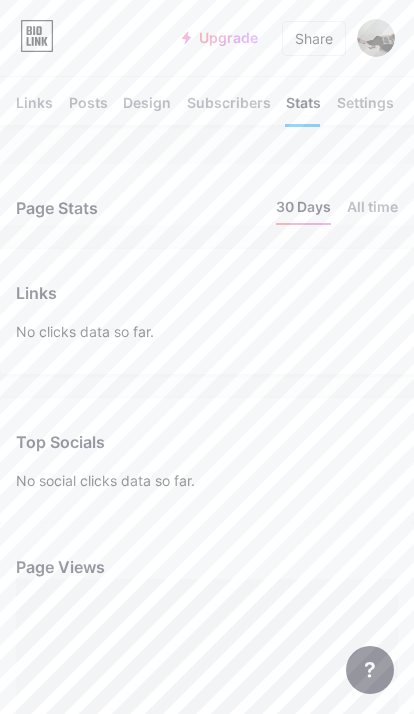 scroll, scrollTop: 999286, scrollLeft: 999586, axis: both 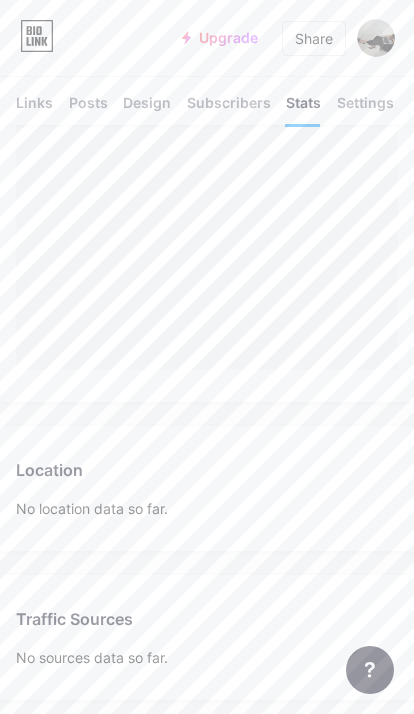 click on "Subscribers
NEW" at bounding box center [229, 108] 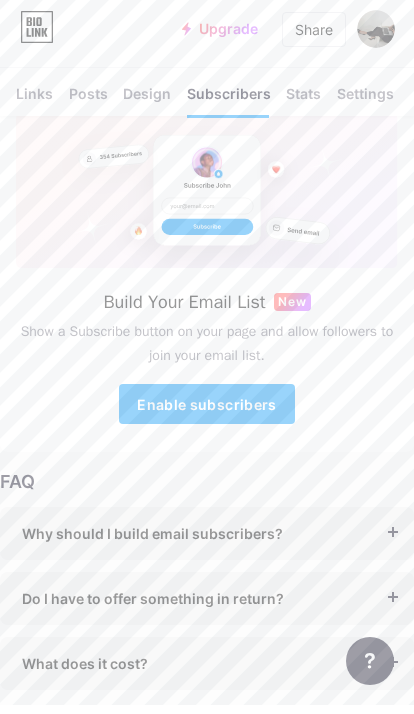 scroll, scrollTop: 57, scrollLeft: 0, axis: vertical 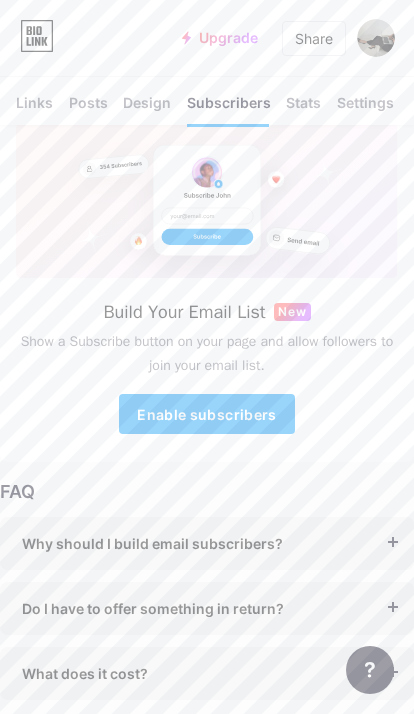 click on "Why should I build email subscribers?" at bounding box center [207, 543] 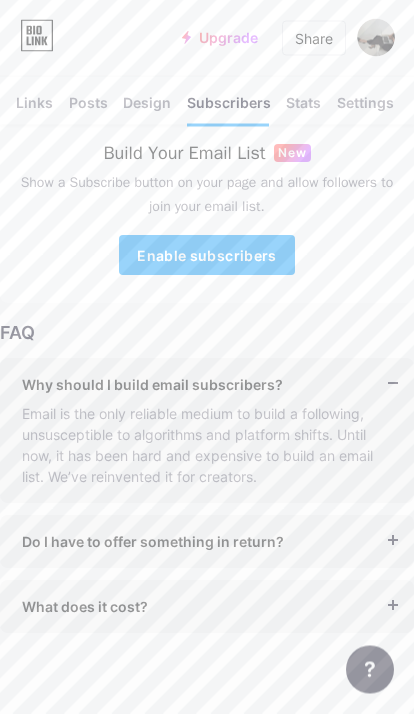 scroll, scrollTop: 225, scrollLeft: 0, axis: vertical 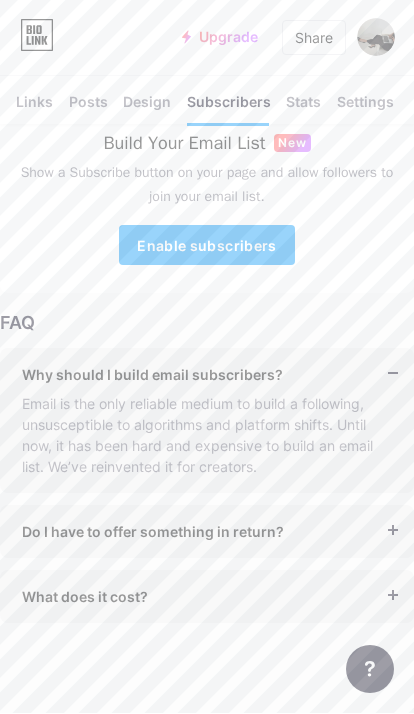 click on "Do I have to offer something in return?" at bounding box center (207, 532) 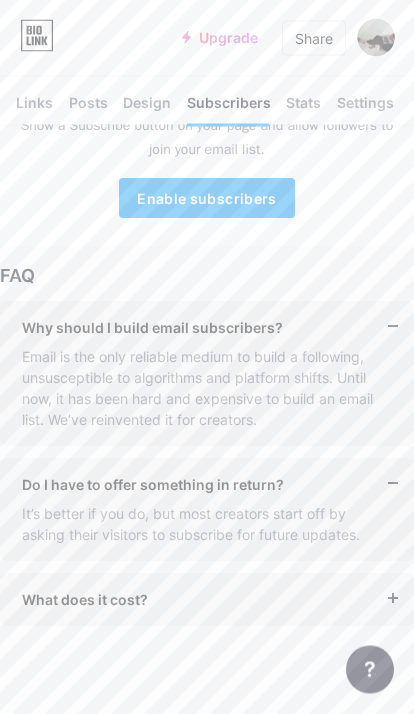scroll, scrollTop: 281, scrollLeft: 0, axis: vertical 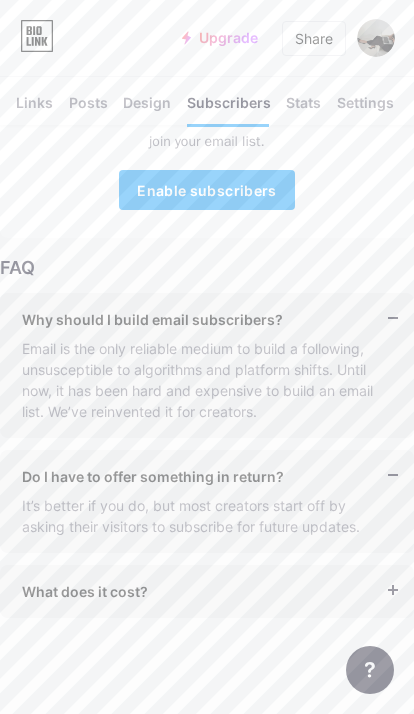 click on "What does it cost?" at bounding box center [207, 591] 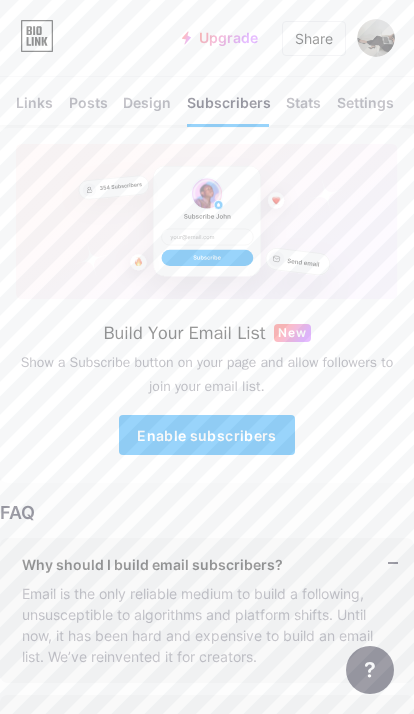 scroll, scrollTop: 0, scrollLeft: 0, axis: both 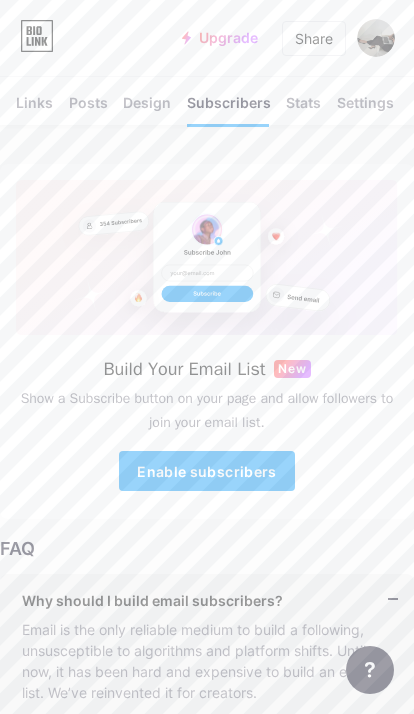 click on "Design" at bounding box center (147, 108) 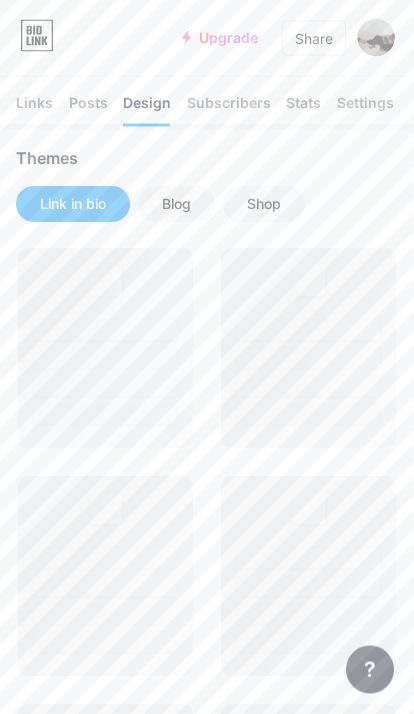 scroll, scrollTop: 385, scrollLeft: 0, axis: vertical 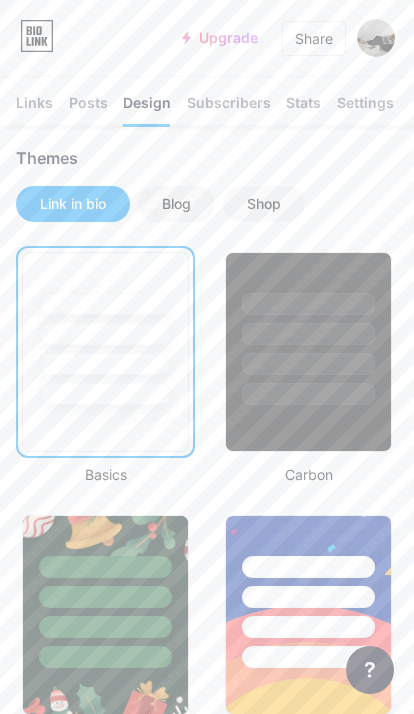 click on "Blog" at bounding box center [176, 204] 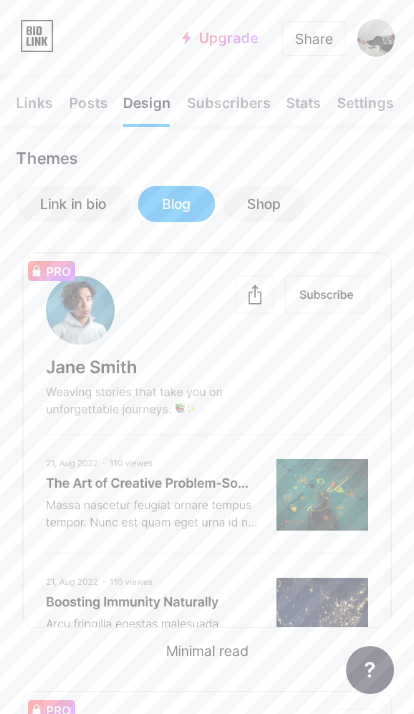 click on "Shop" at bounding box center [264, 204] 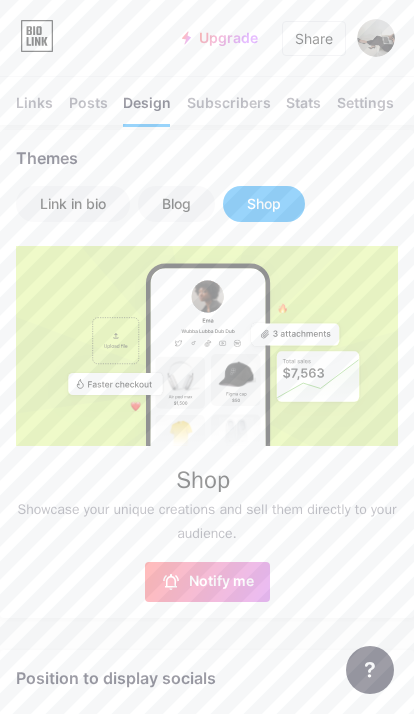 click on "Shop" at bounding box center (264, 204) 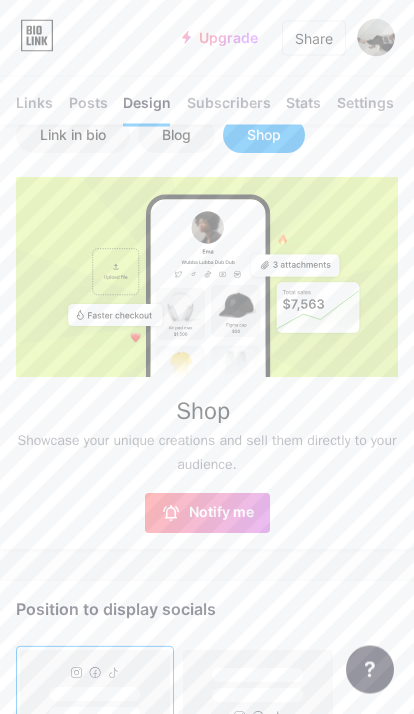 scroll, scrollTop: 457, scrollLeft: 0, axis: vertical 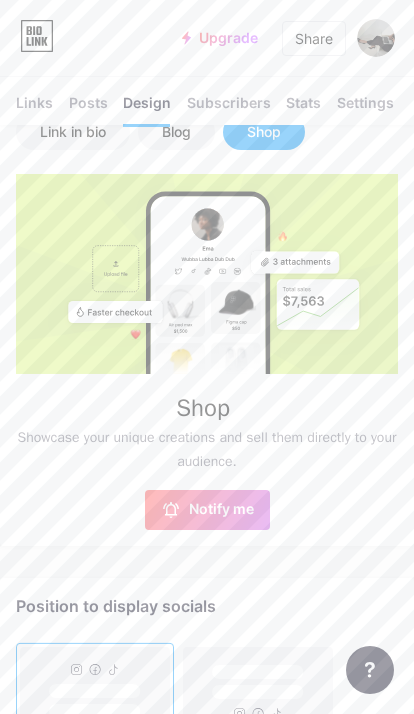 click on "Notify me" at bounding box center [221, 510] 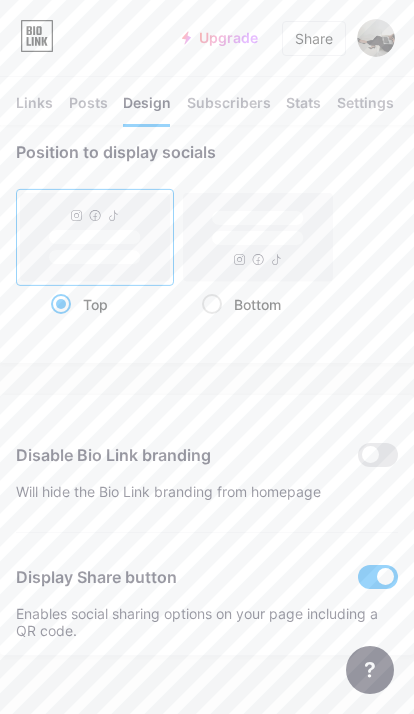 scroll, scrollTop: 921, scrollLeft: 0, axis: vertical 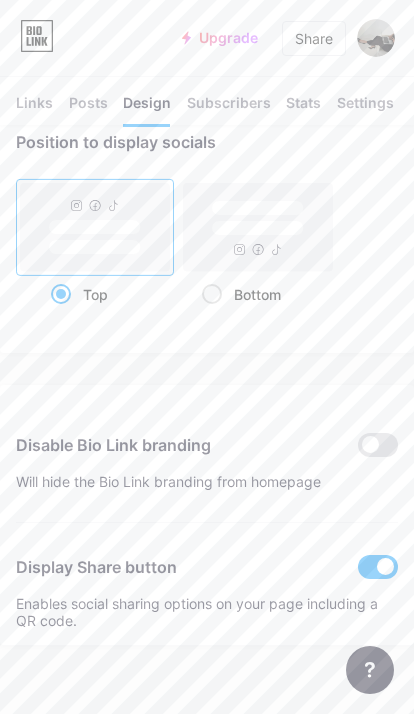 click at bounding box center (378, 445) 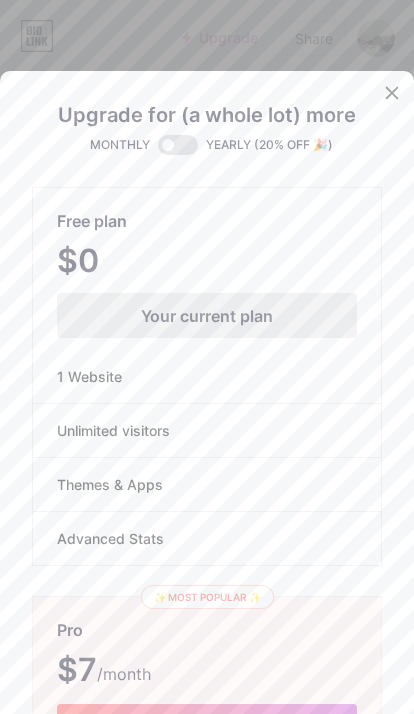 scroll, scrollTop: 0, scrollLeft: 0, axis: both 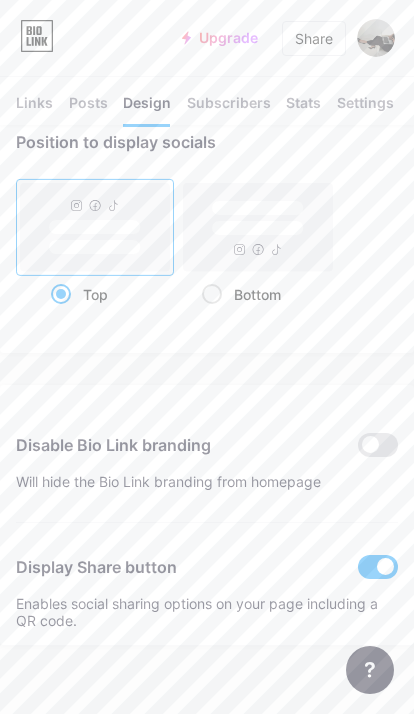 click on "Bottom" at bounding box center [257, 294] 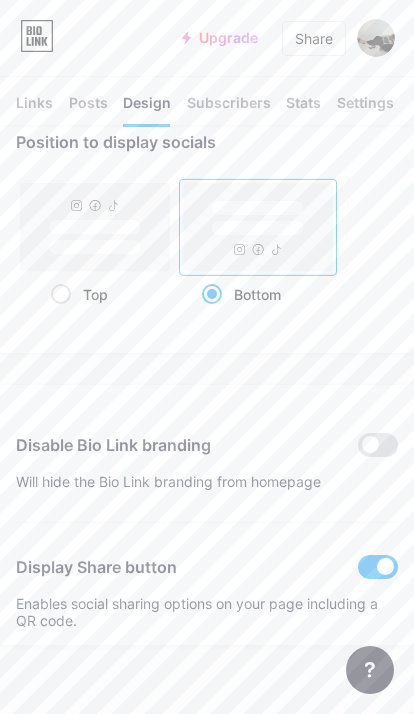 click on "Subscribers
NEW" at bounding box center [229, 108] 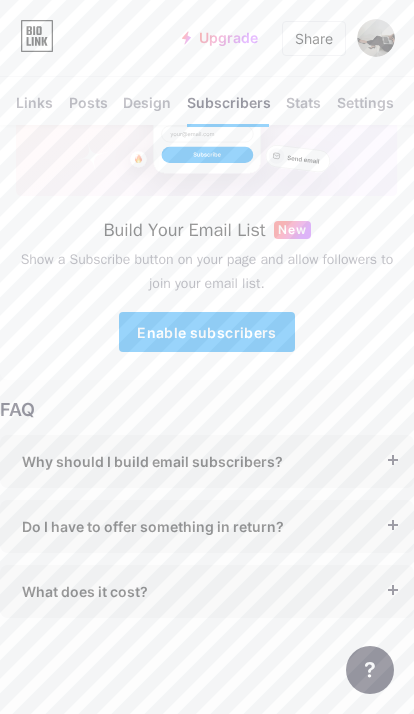 scroll, scrollTop: 0, scrollLeft: 0, axis: both 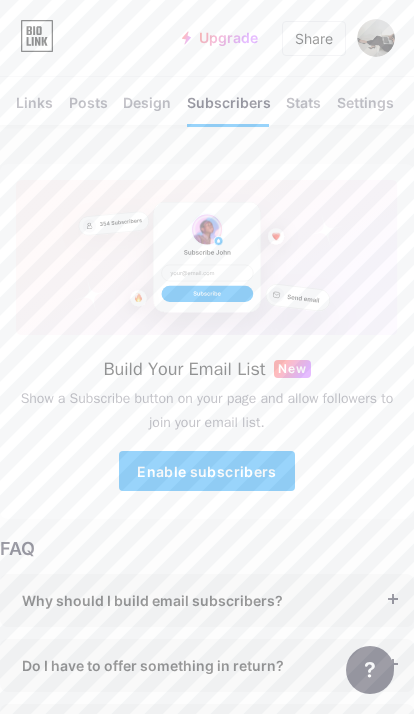 click on "Links" at bounding box center [34, 108] 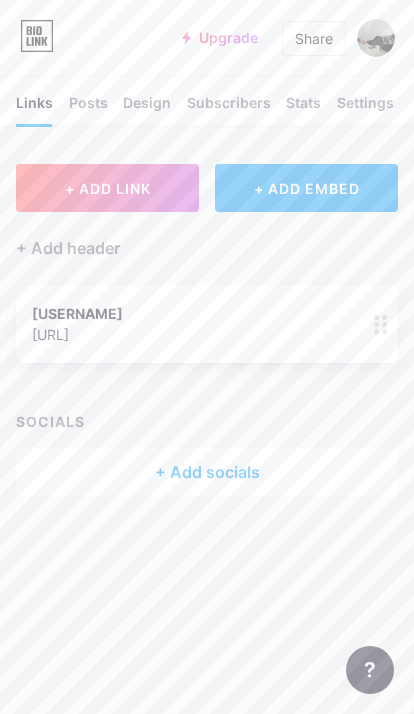 click at bounding box center (376, 38) 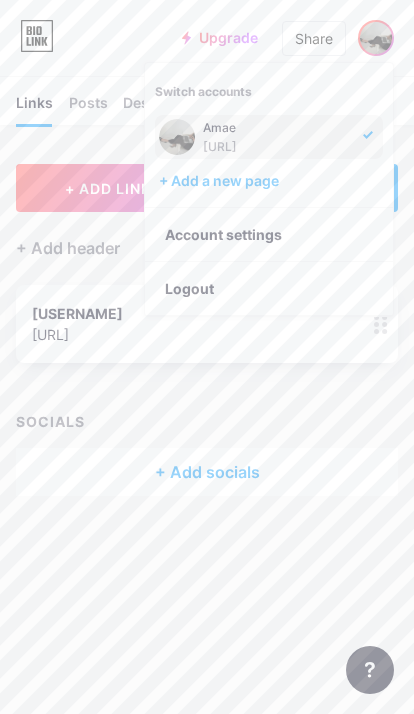 click on "Account settings" at bounding box center [269, 235] 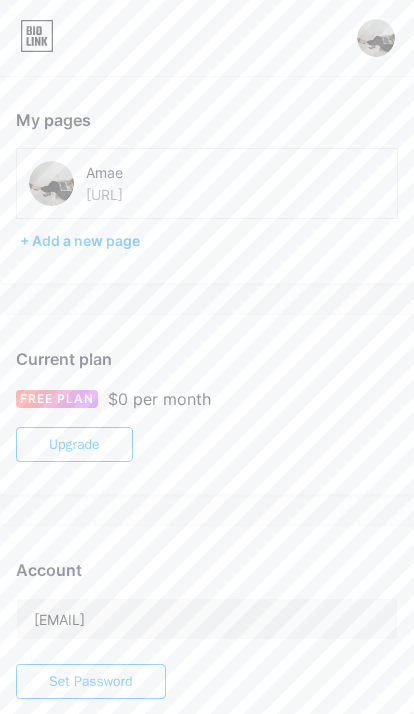scroll, scrollTop: 0, scrollLeft: 0, axis: both 